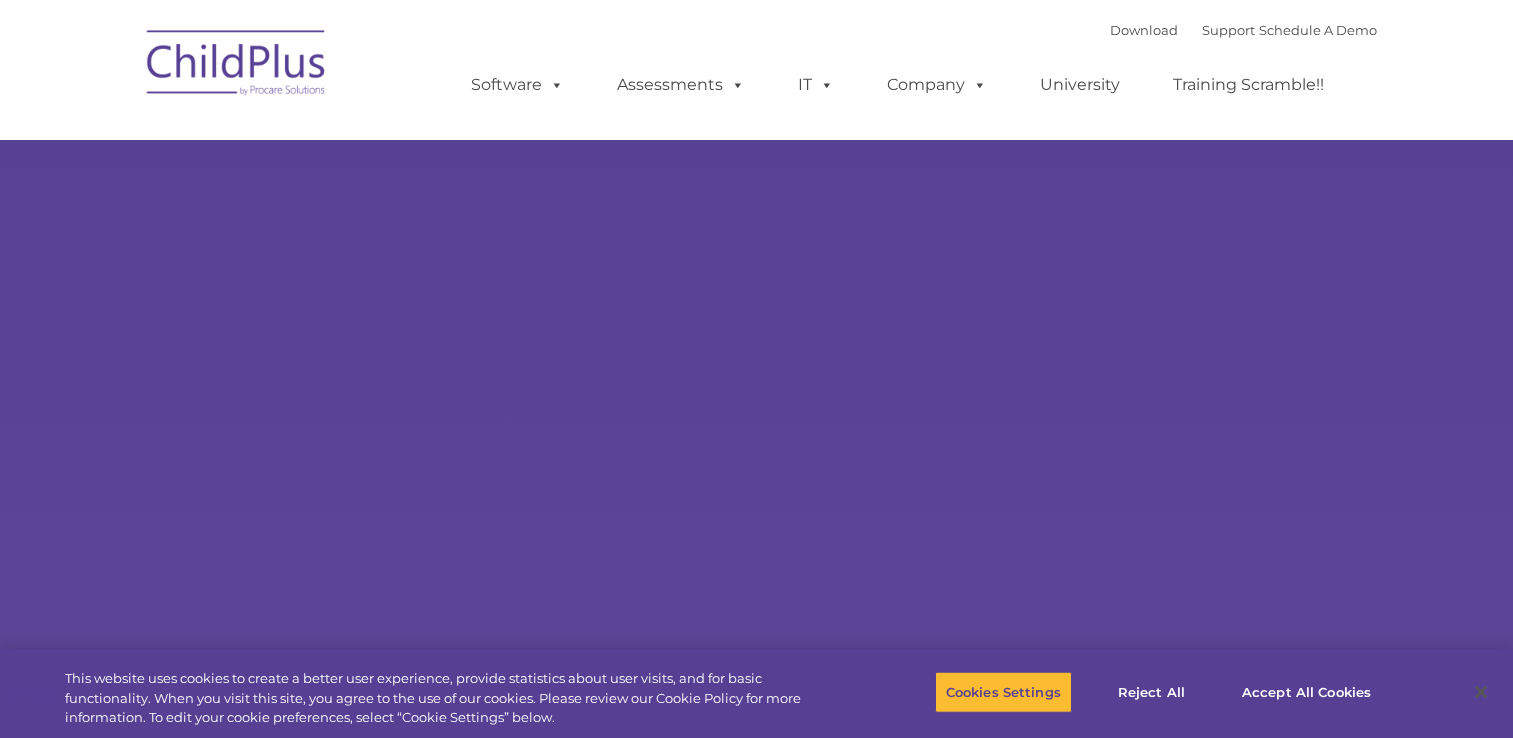 scroll, scrollTop: 0, scrollLeft: 0, axis: both 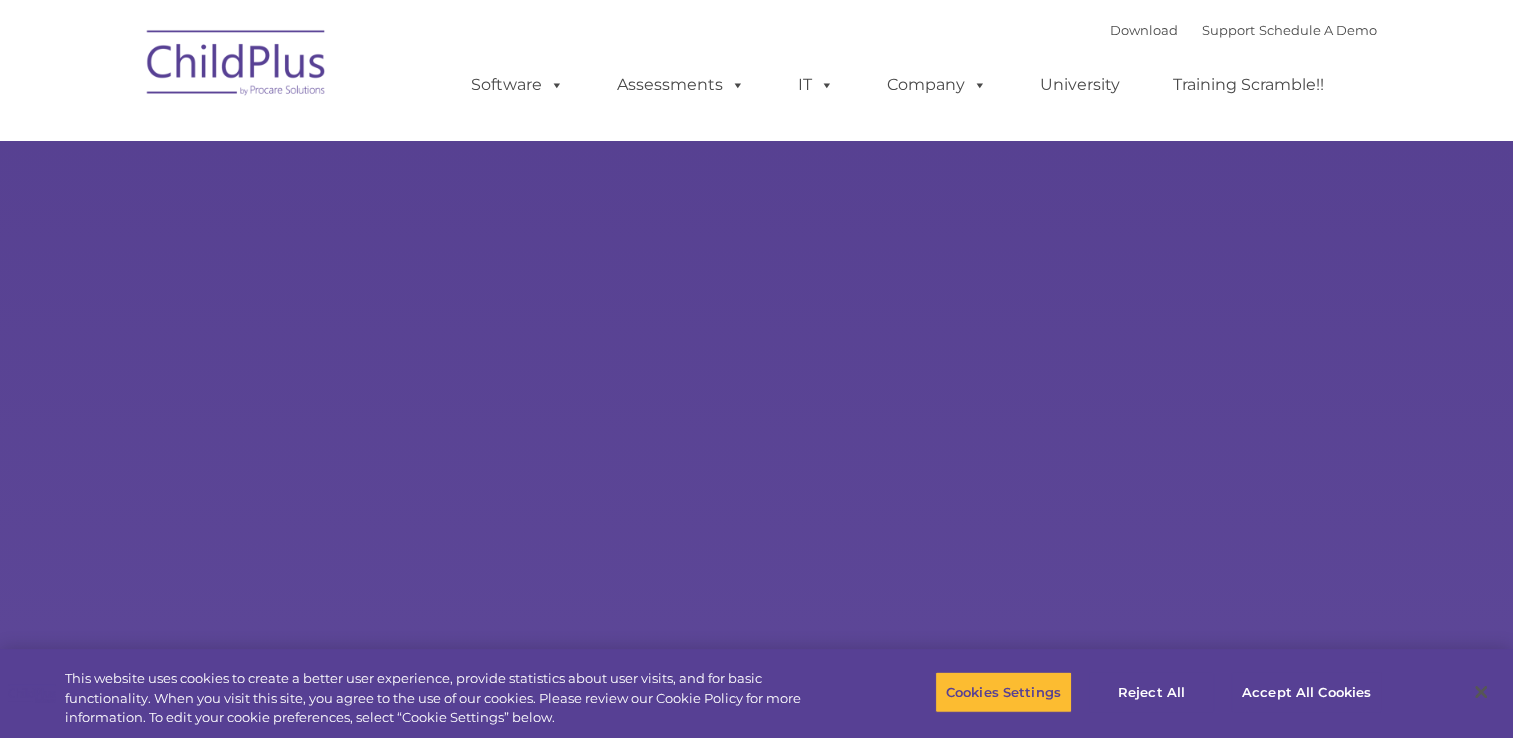select on "MEDIUM" 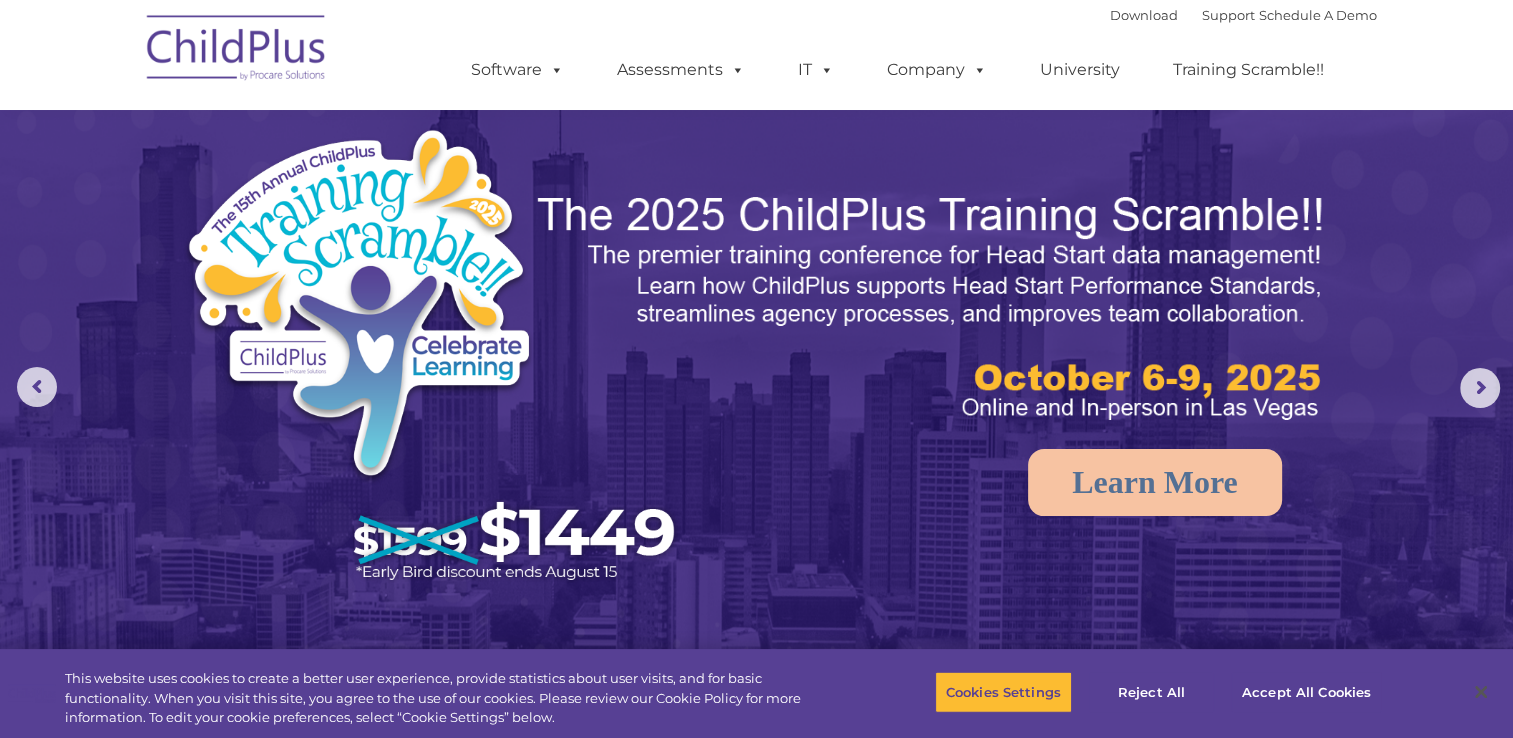 scroll, scrollTop: 0, scrollLeft: 0, axis: both 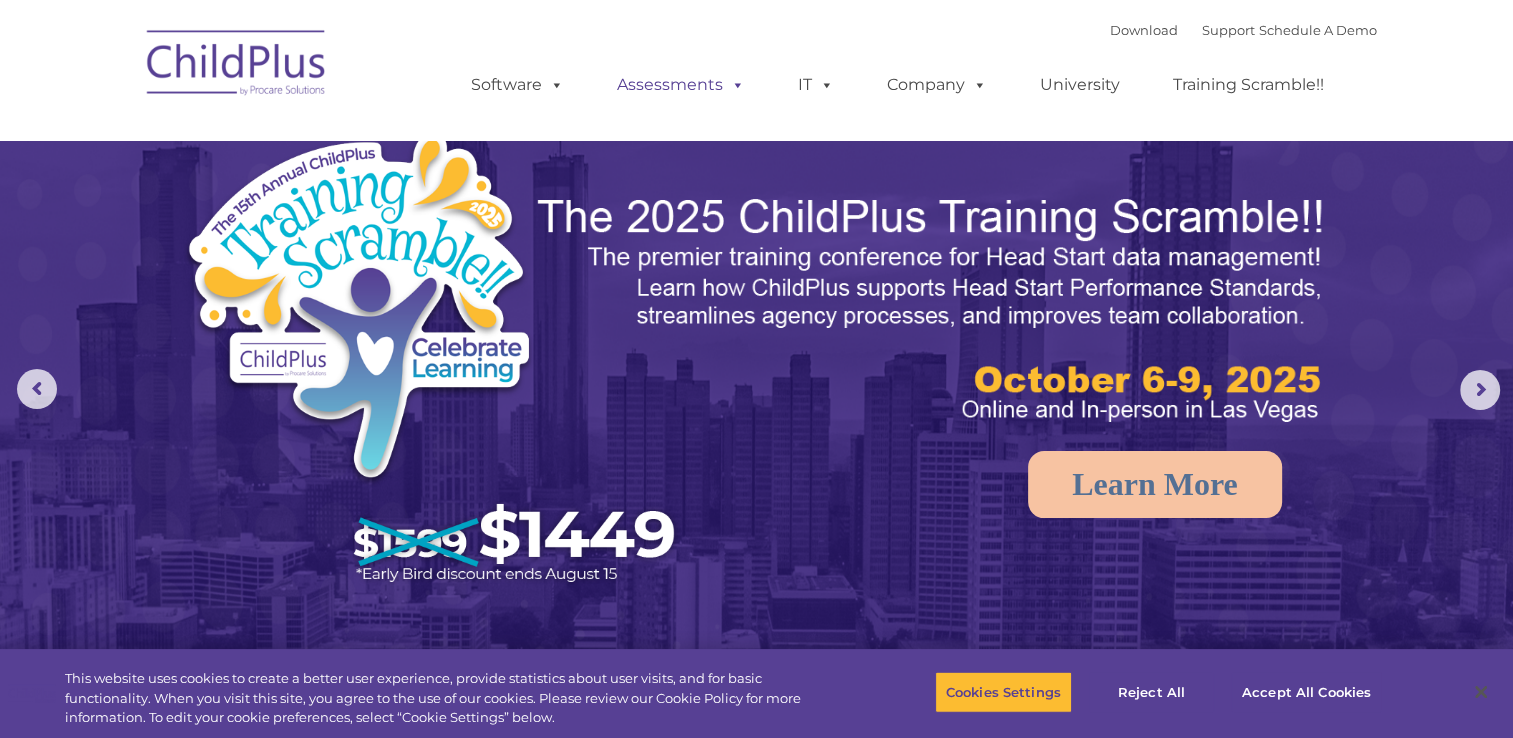 click on "Assessments" at bounding box center (681, 85) 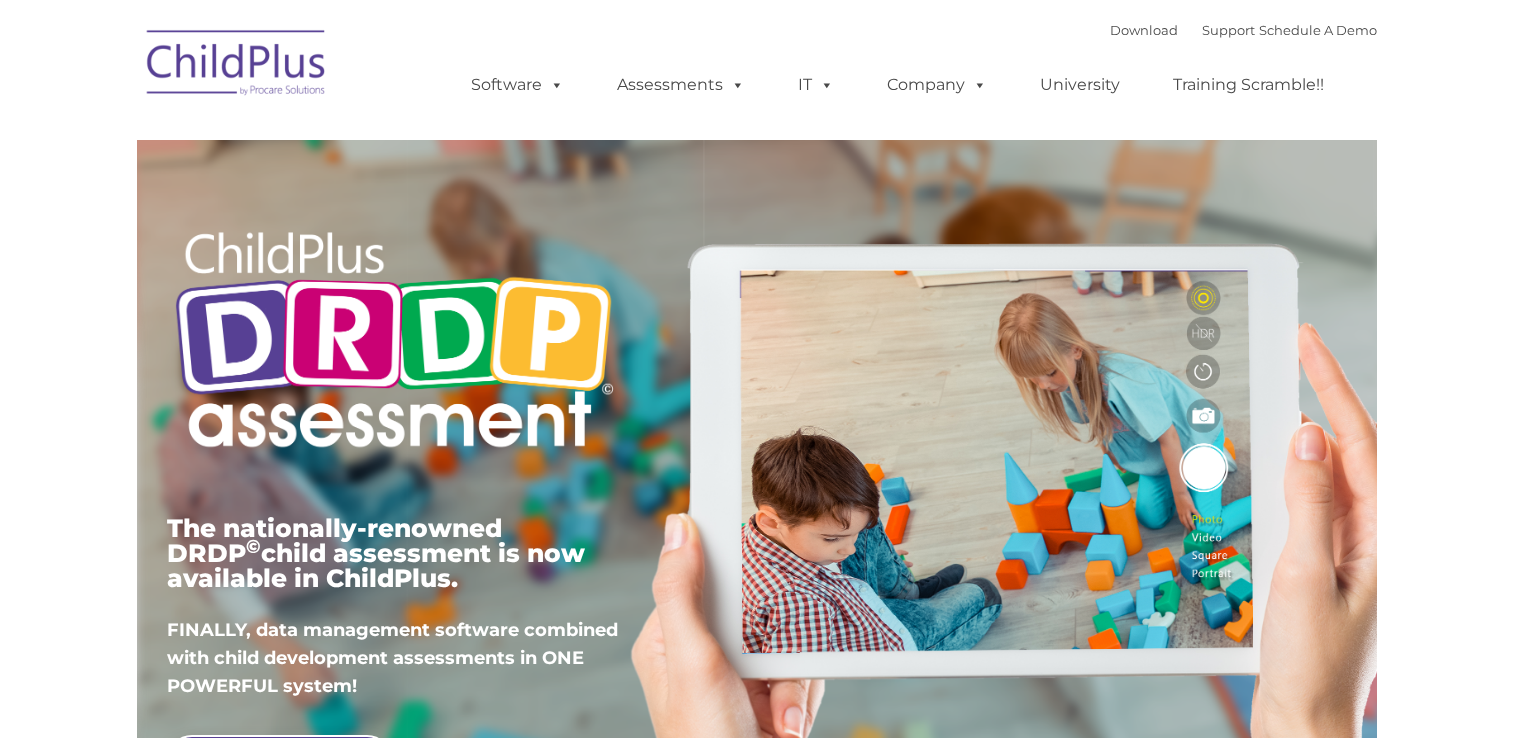 scroll, scrollTop: 0, scrollLeft: 0, axis: both 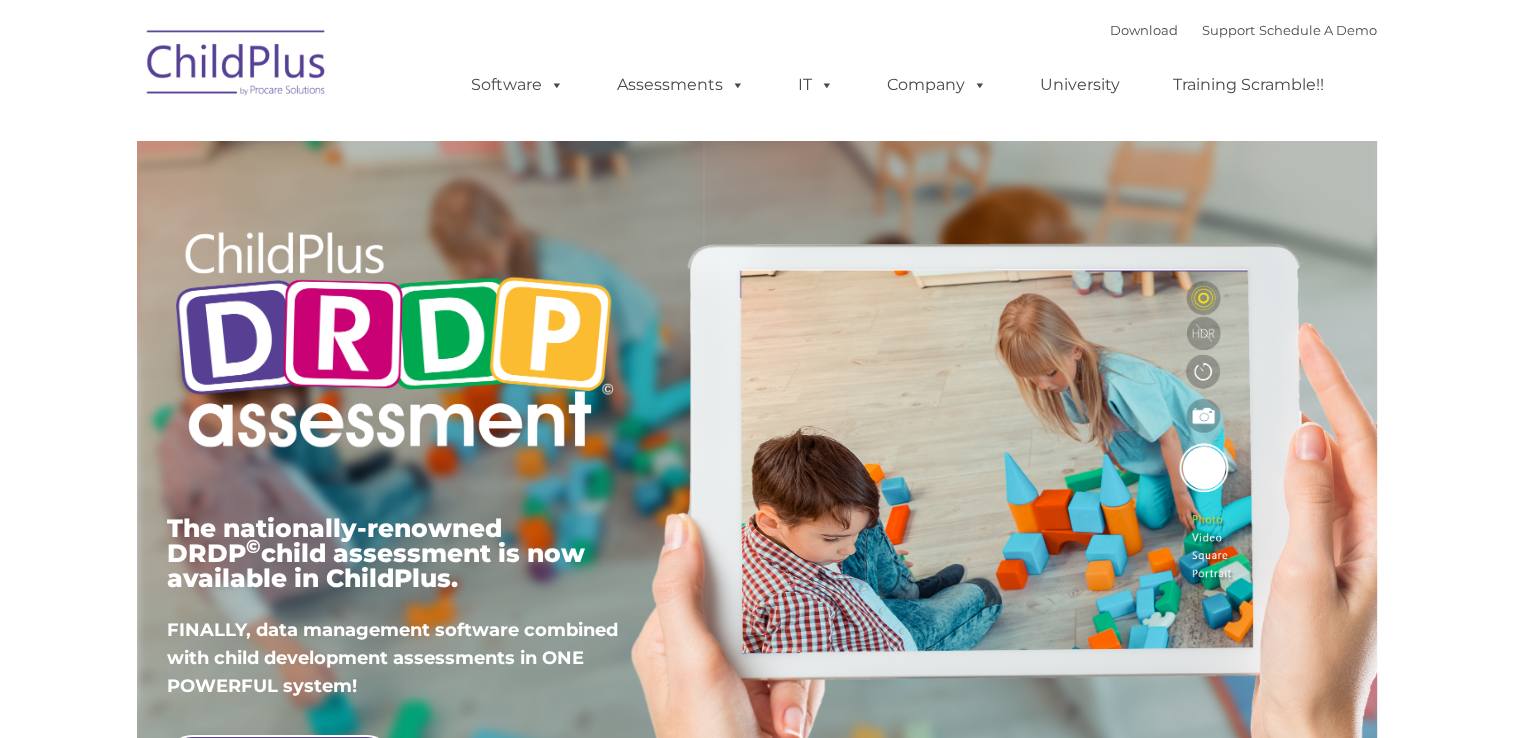 type on "" 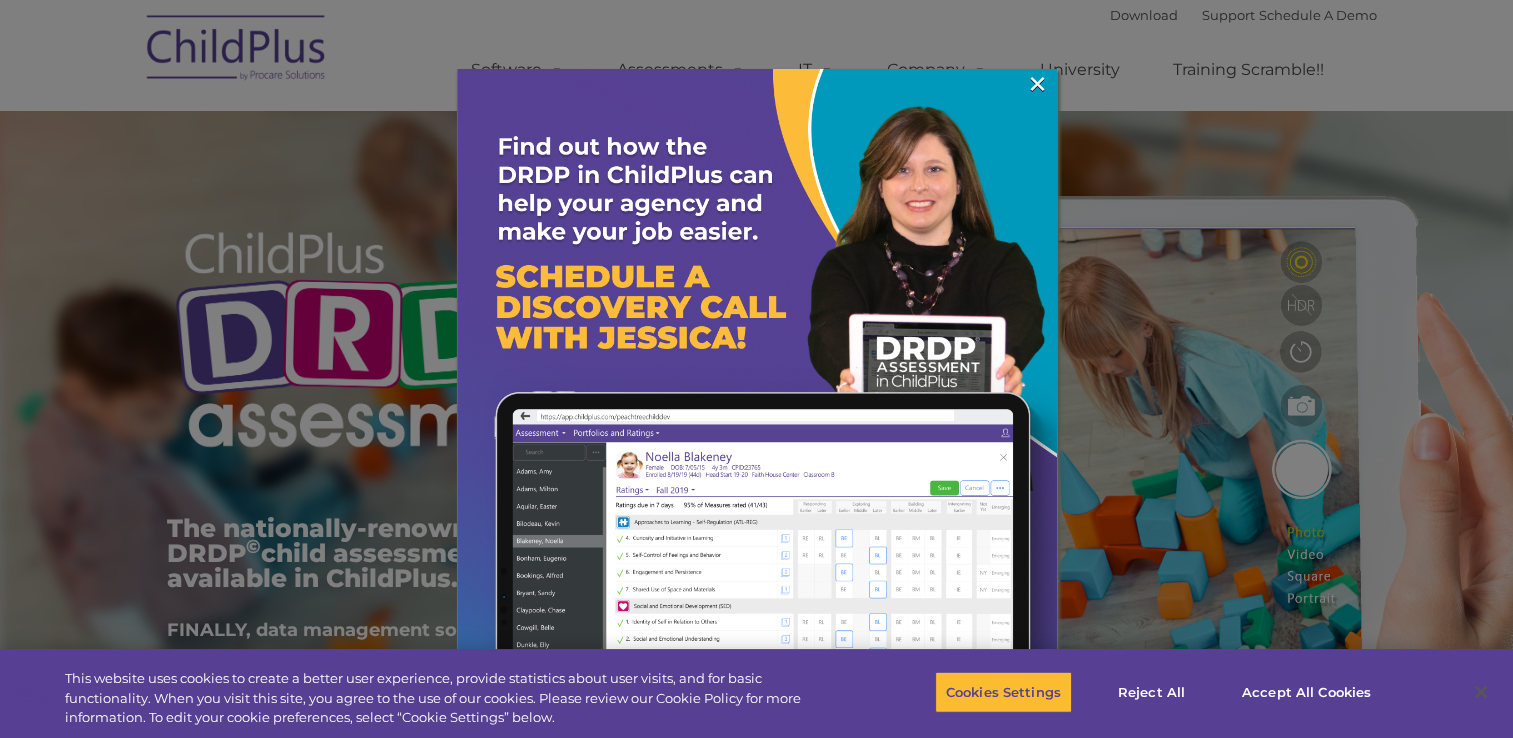 drag, startPoint x: 1035, startPoint y: 77, endPoint x: 28, endPoint y: 77, distance: 1007 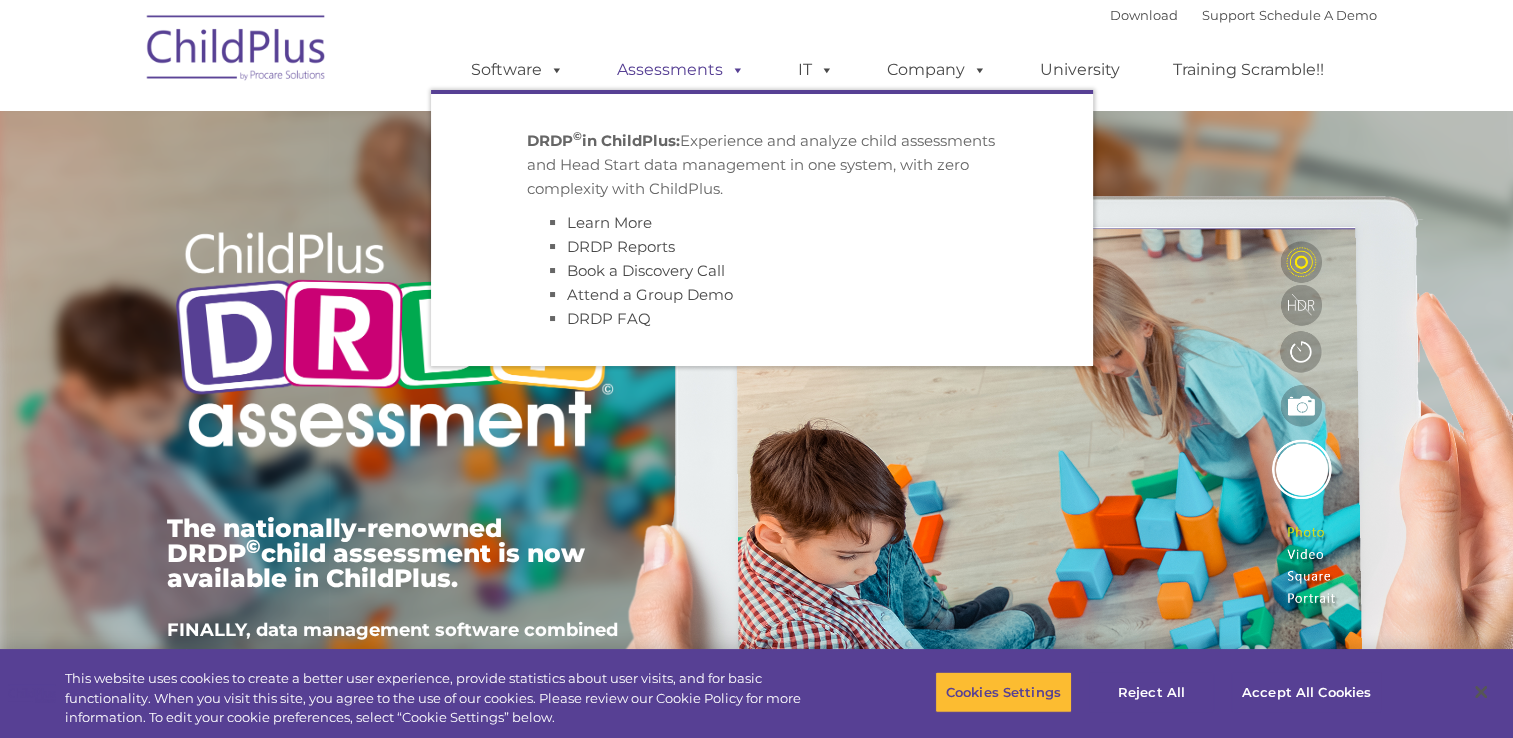 click on "Assessments" at bounding box center [681, 70] 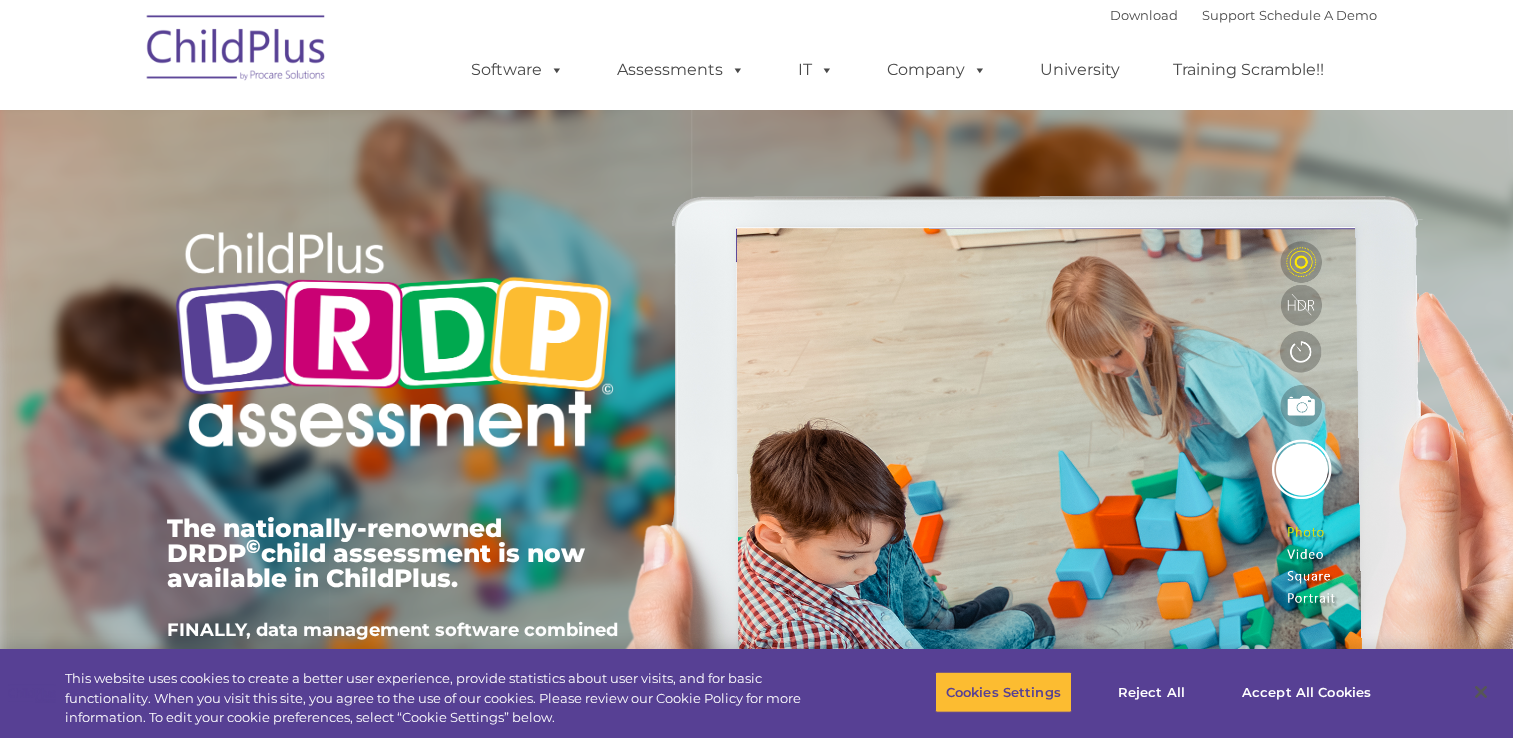 scroll, scrollTop: 0, scrollLeft: 0, axis: both 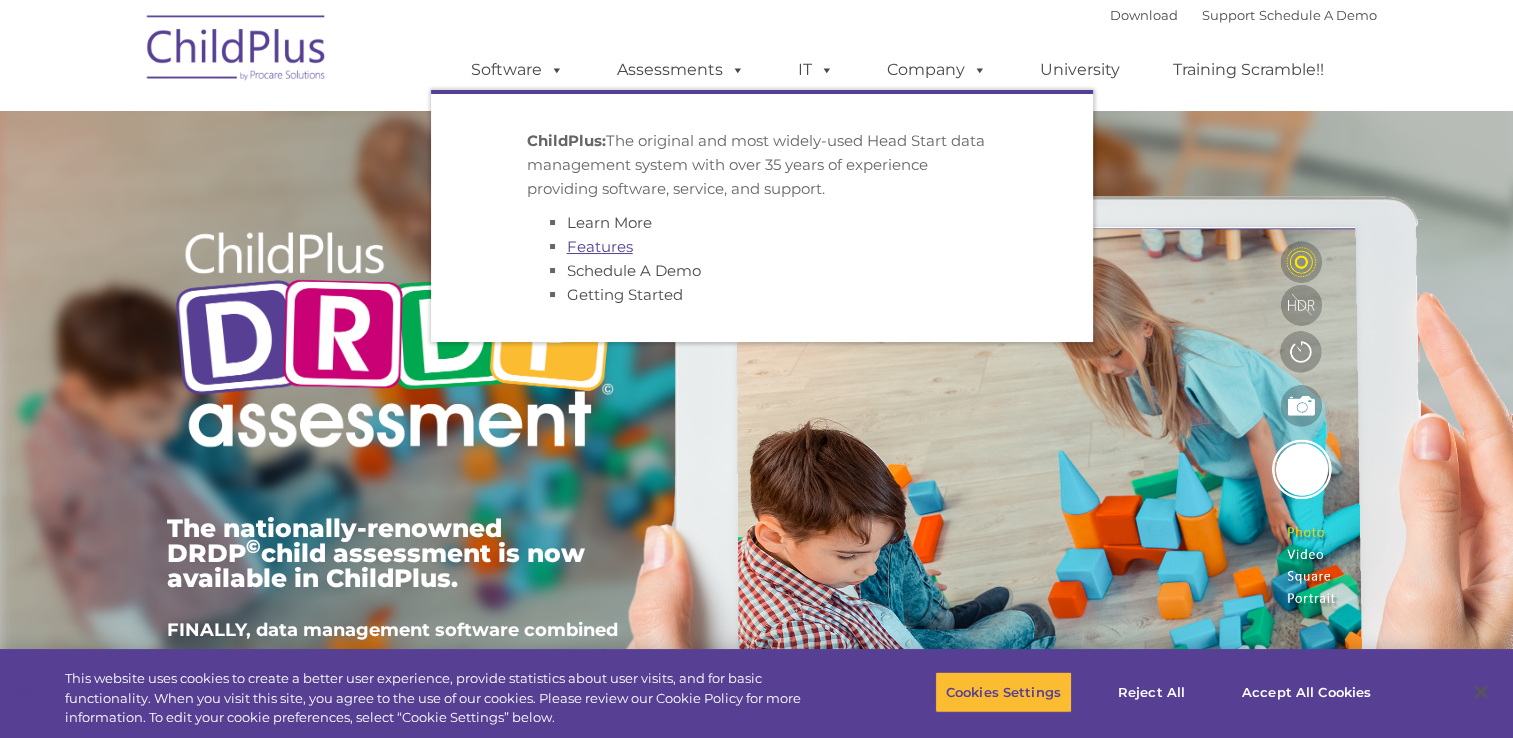 click on "Features" at bounding box center [600, 246] 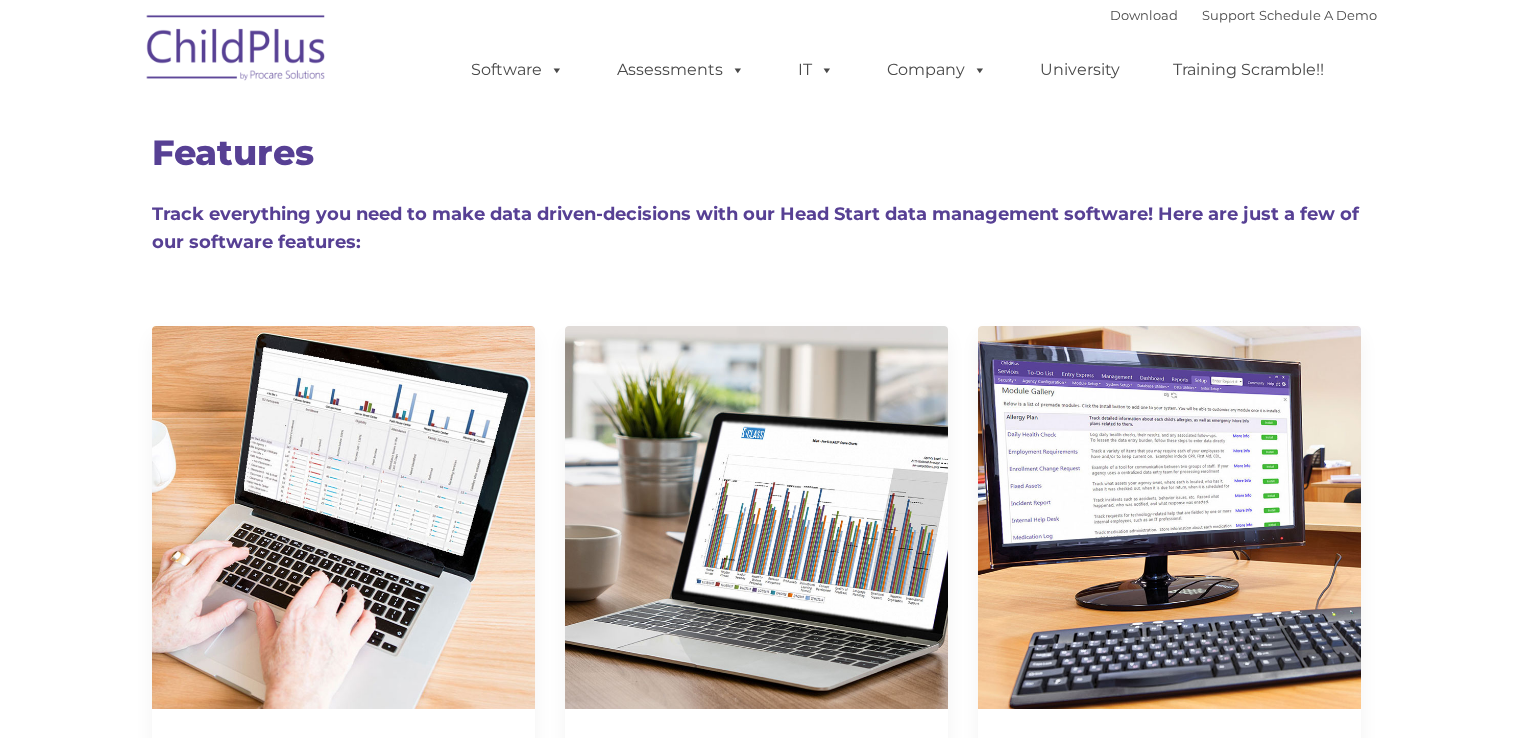 scroll, scrollTop: 0, scrollLeft: 0, axis: both 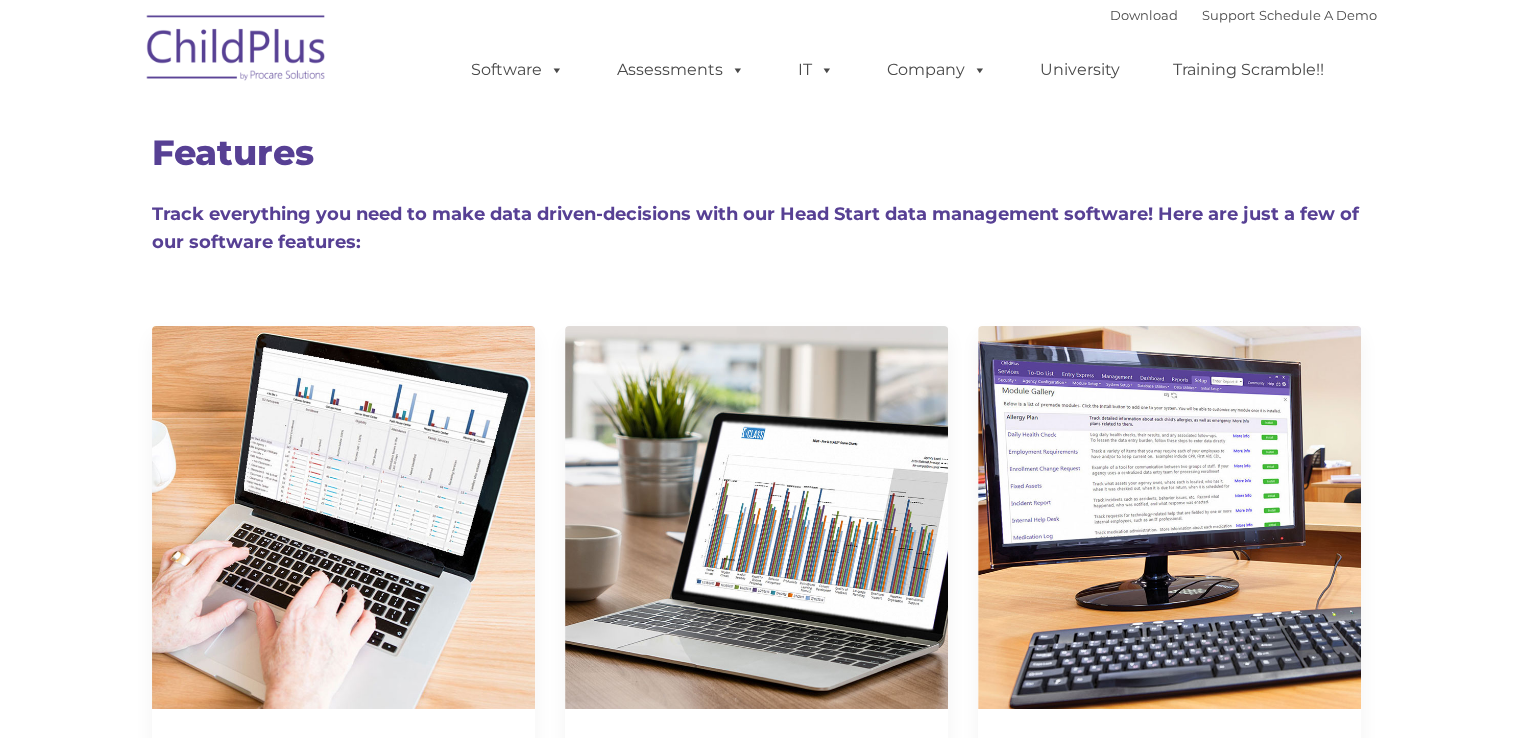 type on "" 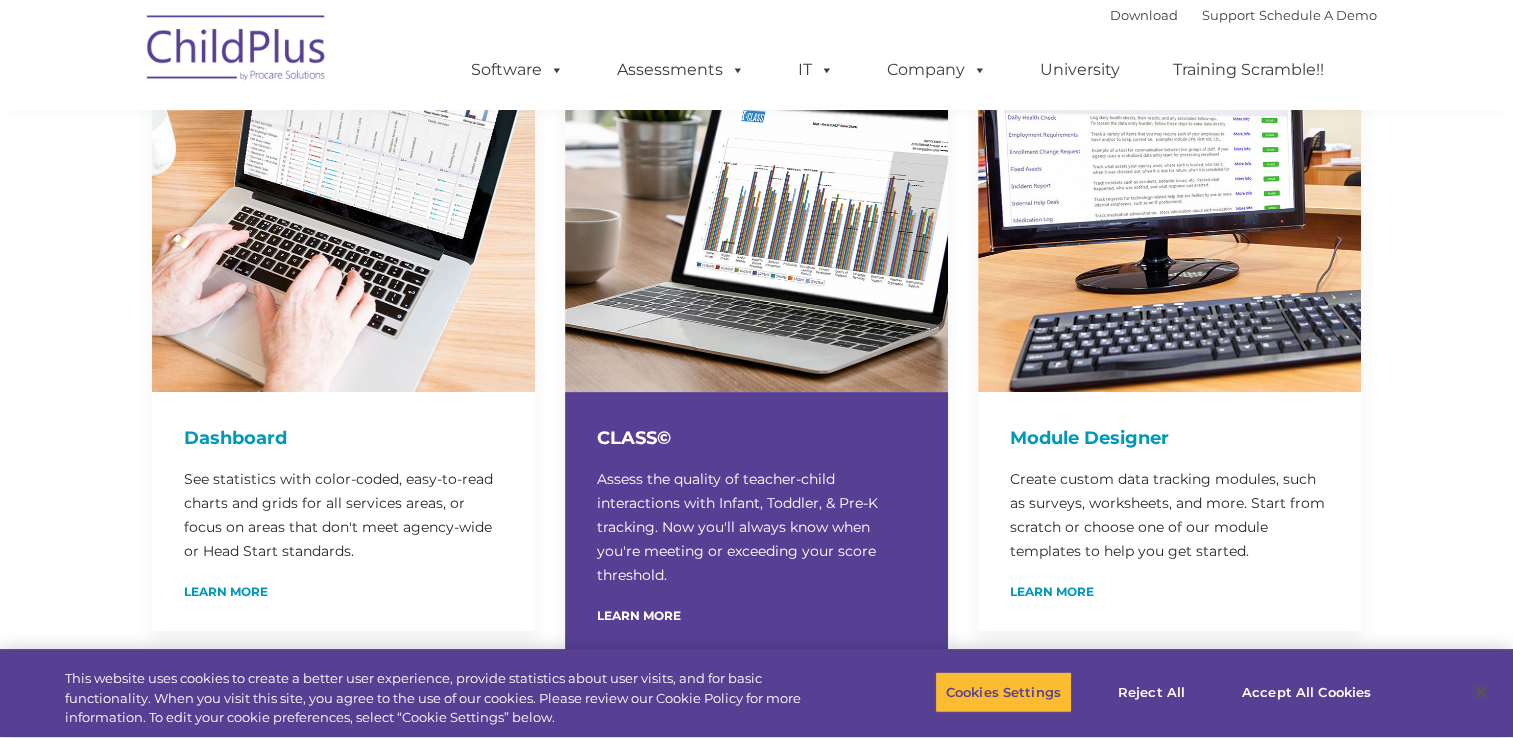 scroll, scrollTop: 330, scrollLeft: 0, axis: vertical 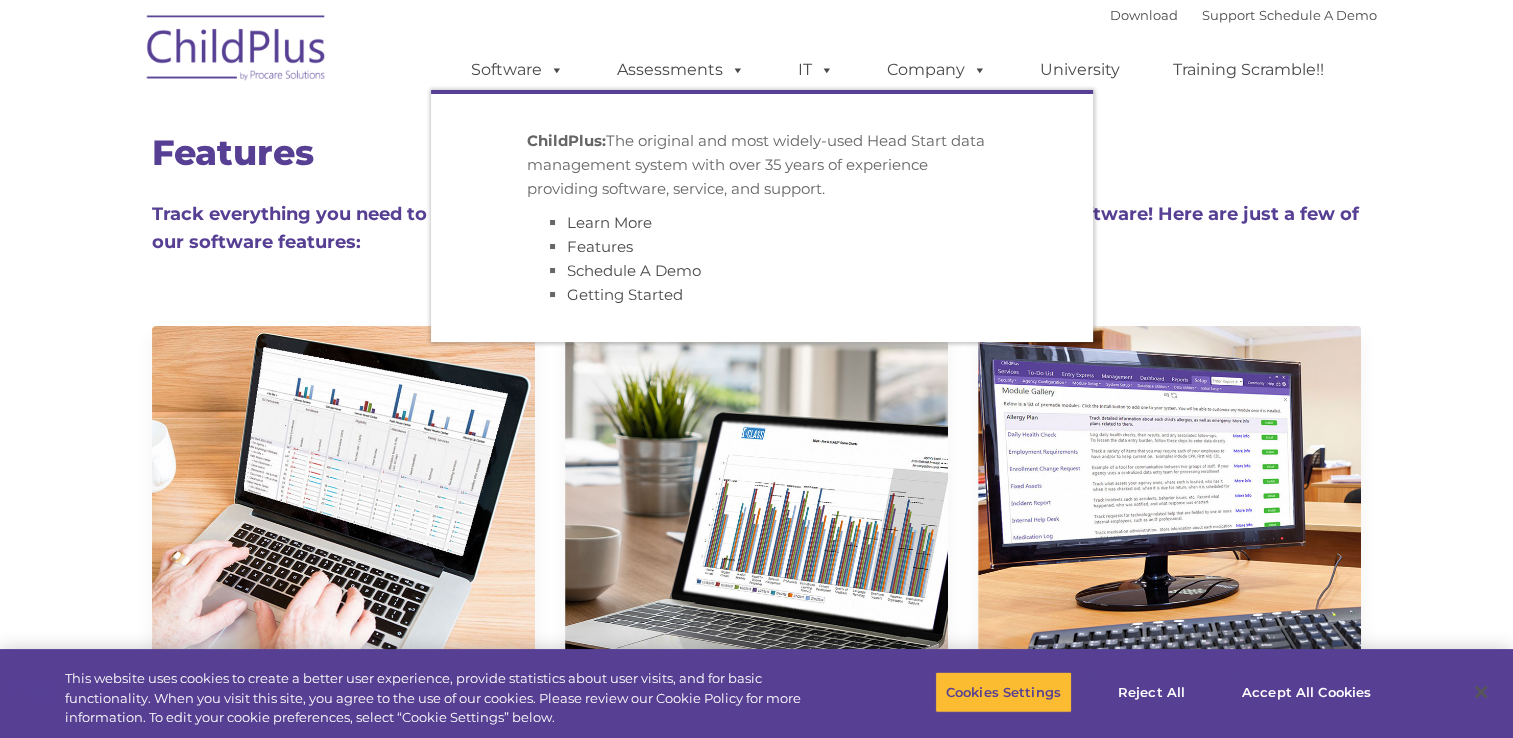 click at bounding box center [237, 51] 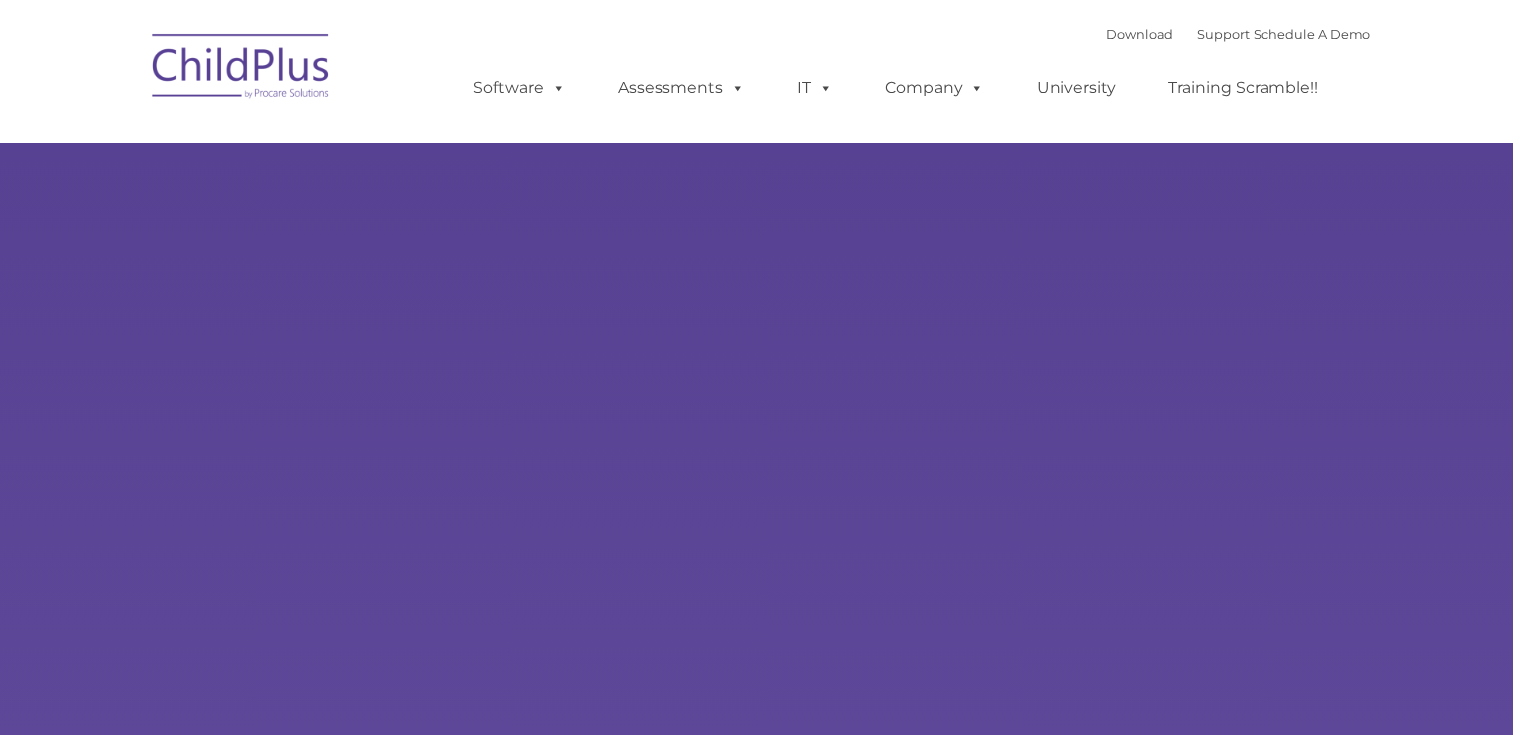 scroll, scrollTop: 0, scrollLeft: 0, axis: both 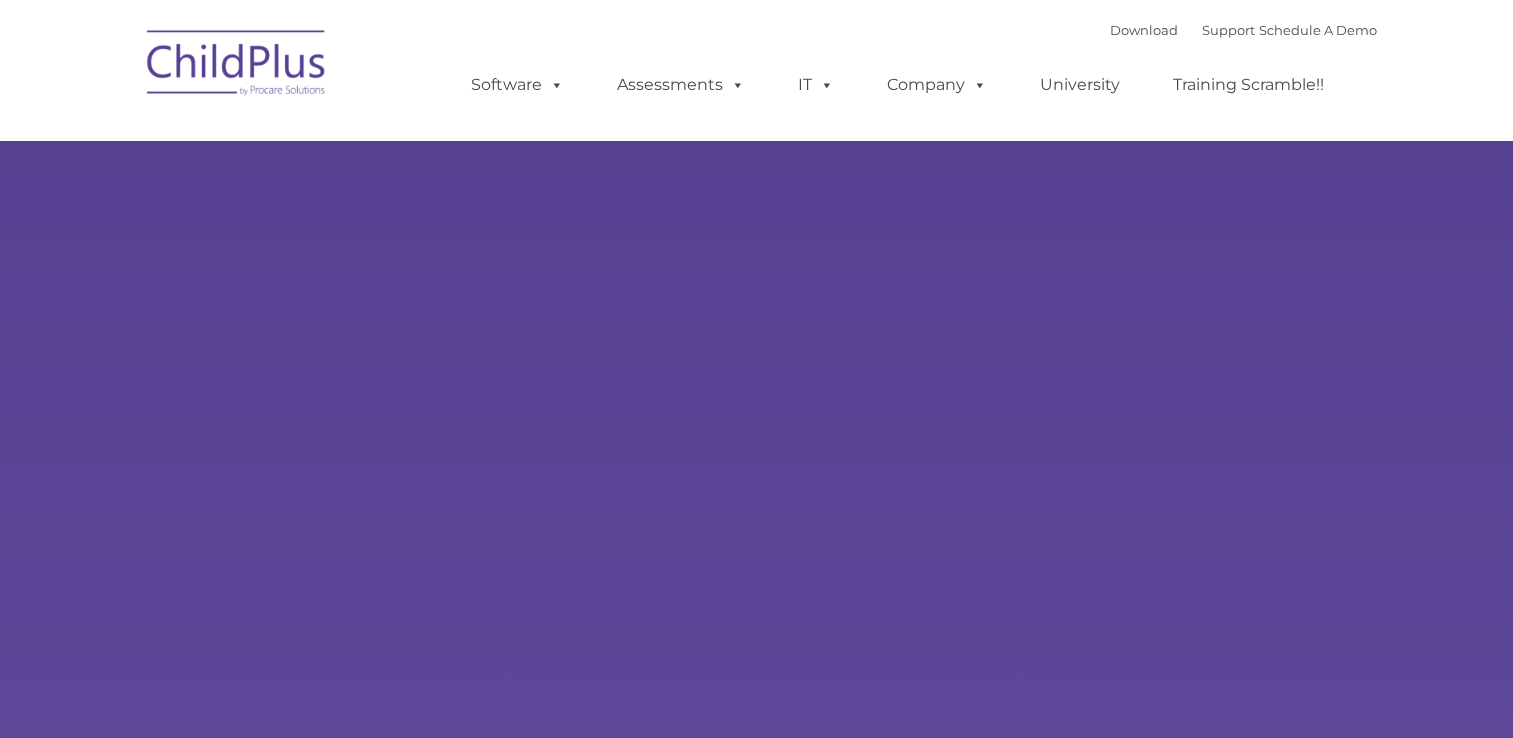 type on "" 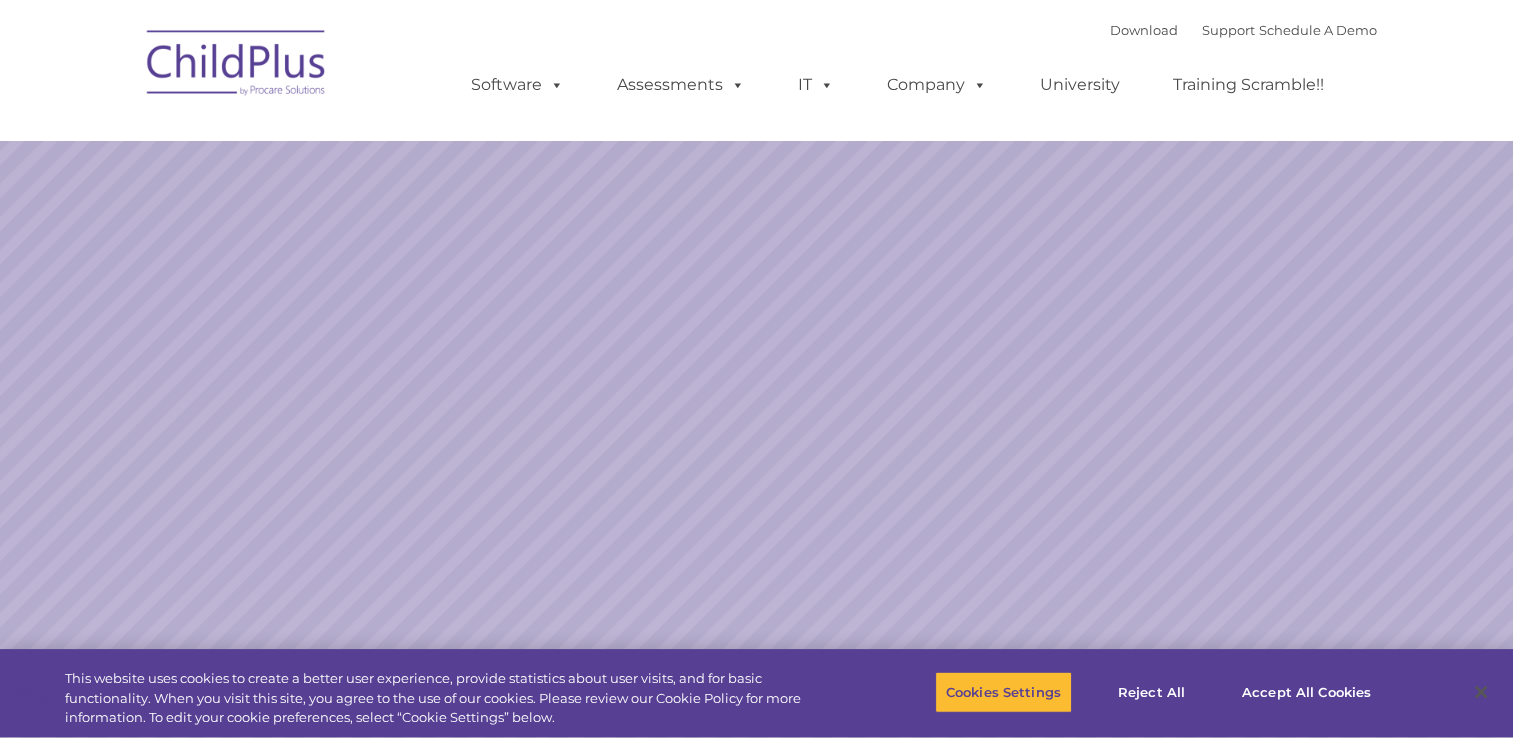 select on "MEDIUM" 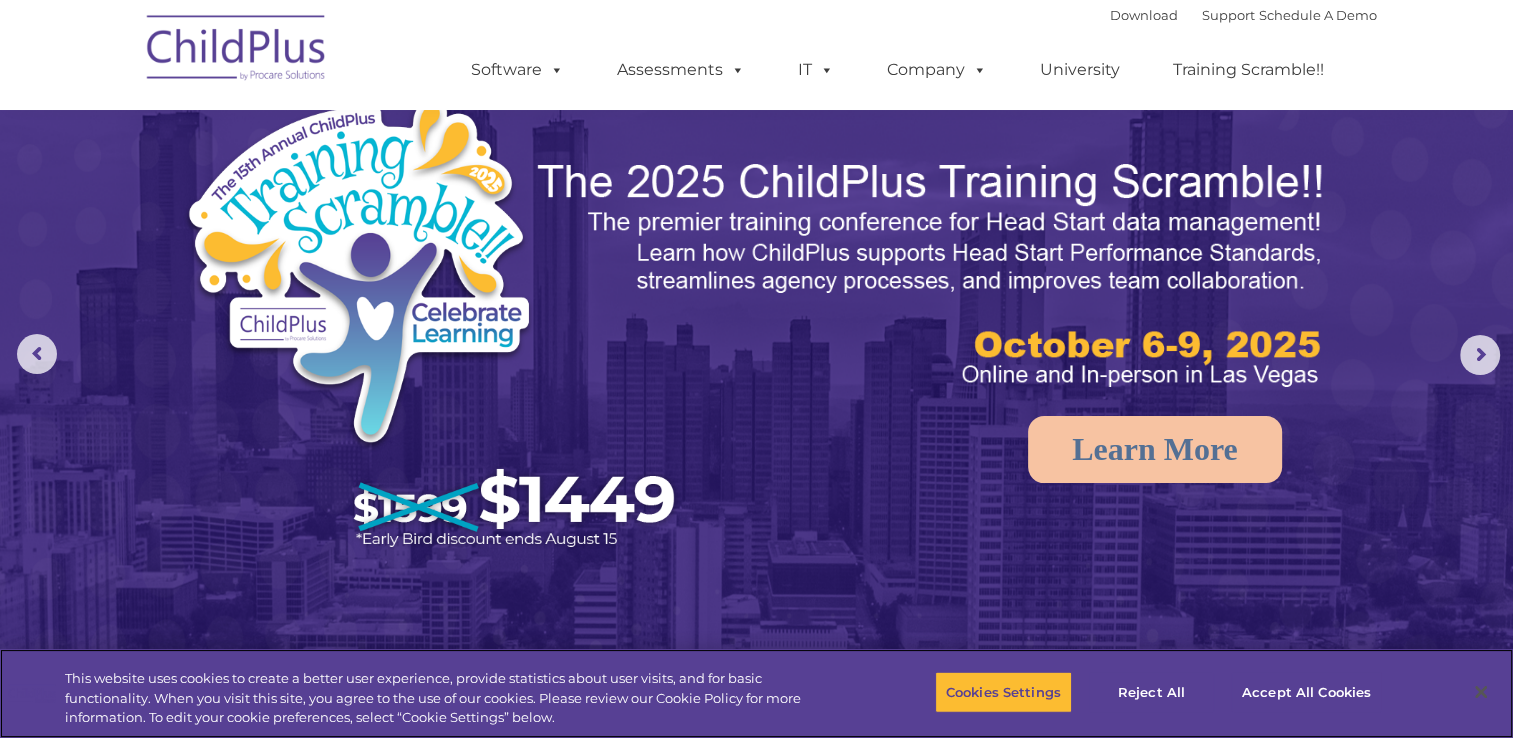 scroll, scrollTop: 0, scrollLeft: 0, axis: both 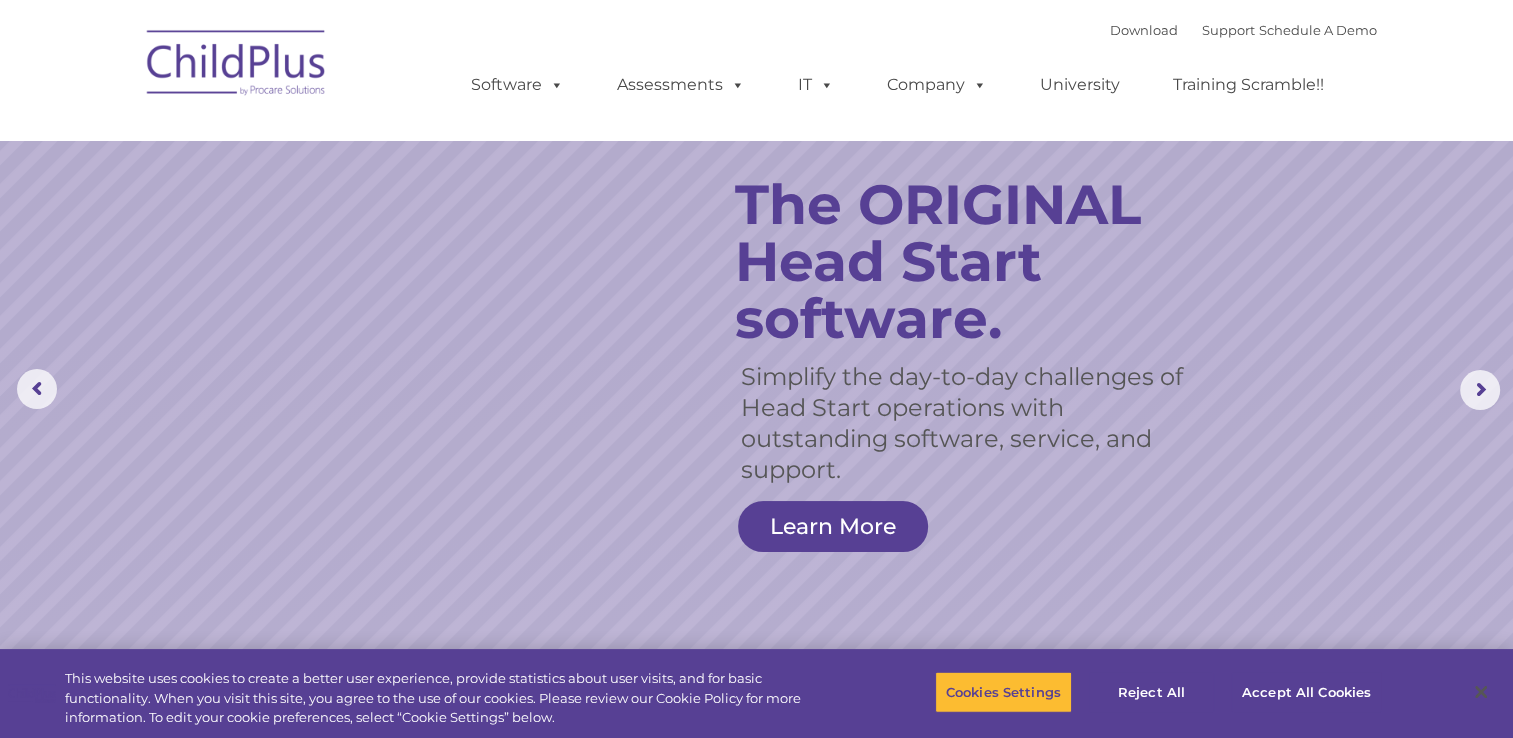 drag, startPoint x: 220, startPoint y: 43, endPoint x: 204, endPoint y: 35, distance: 17.888544 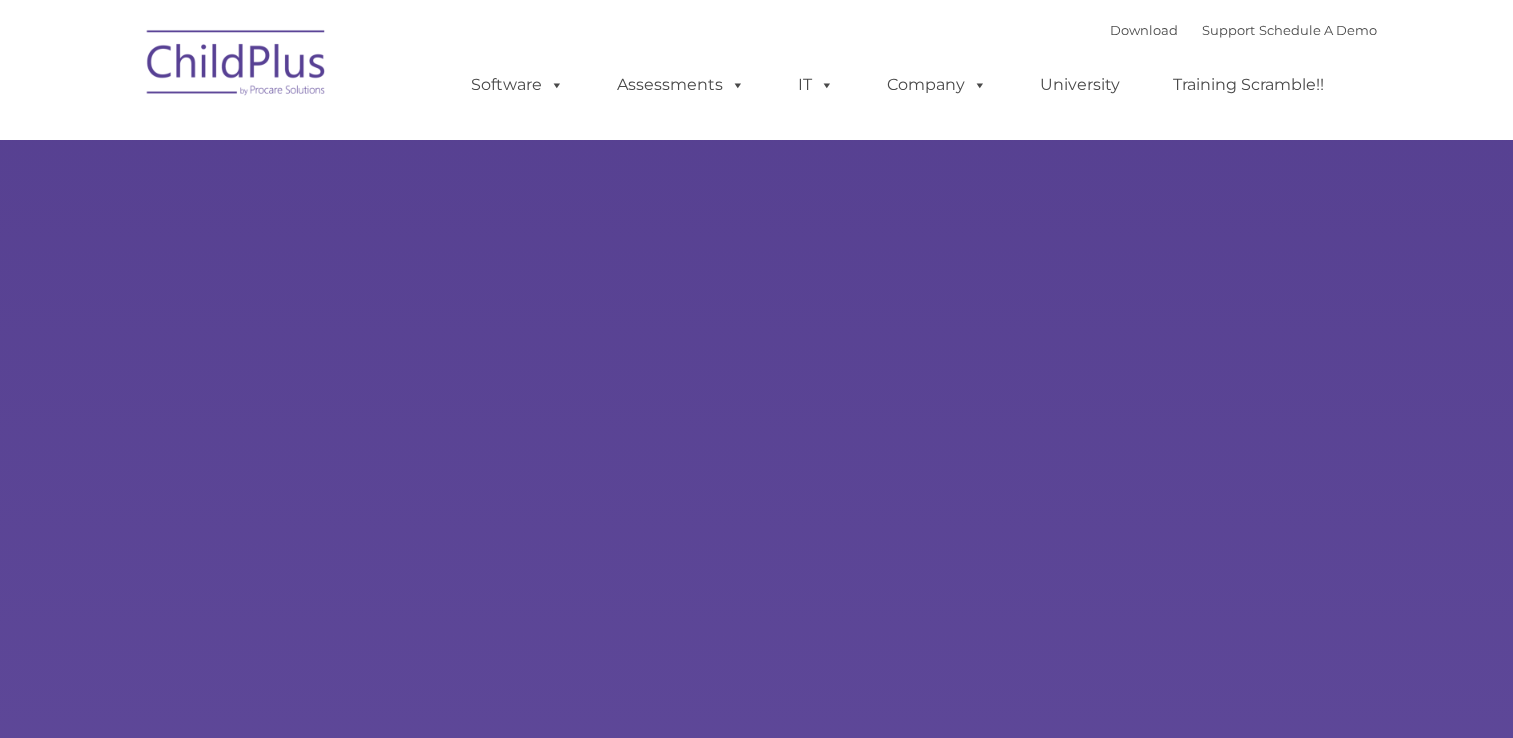 scroll, scrollTop: 0, scrollLeft: 0, axis: both 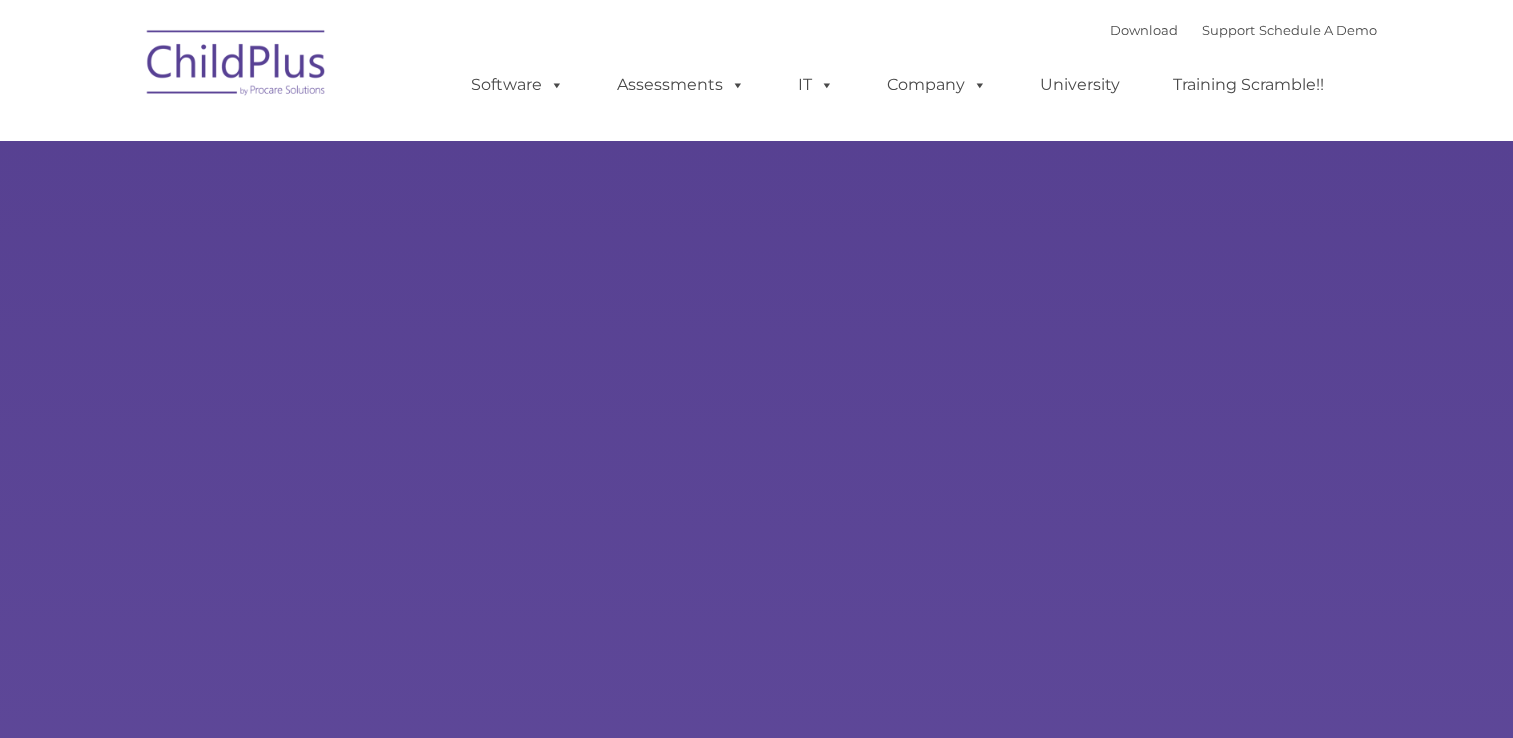 type on "" 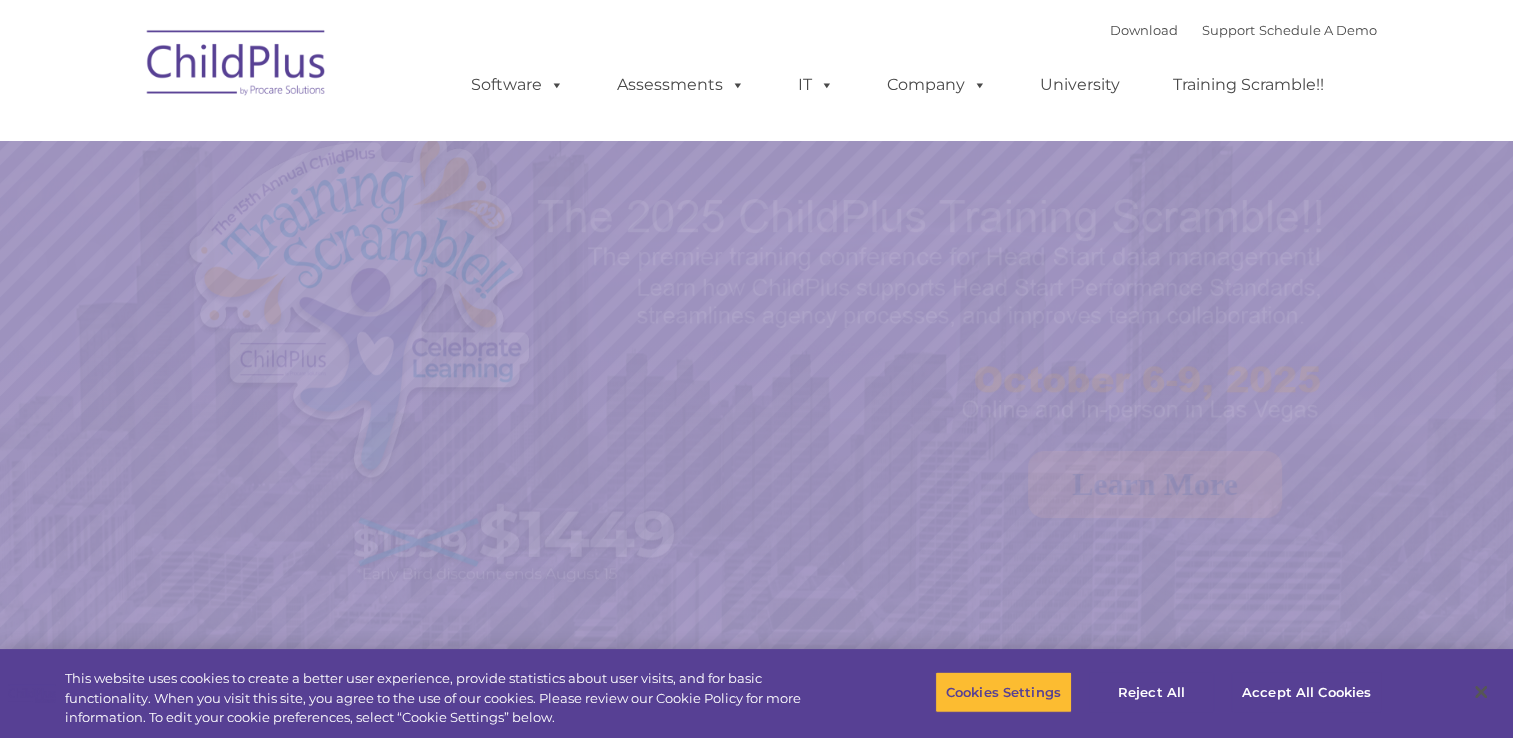 select on "MEDIUM" 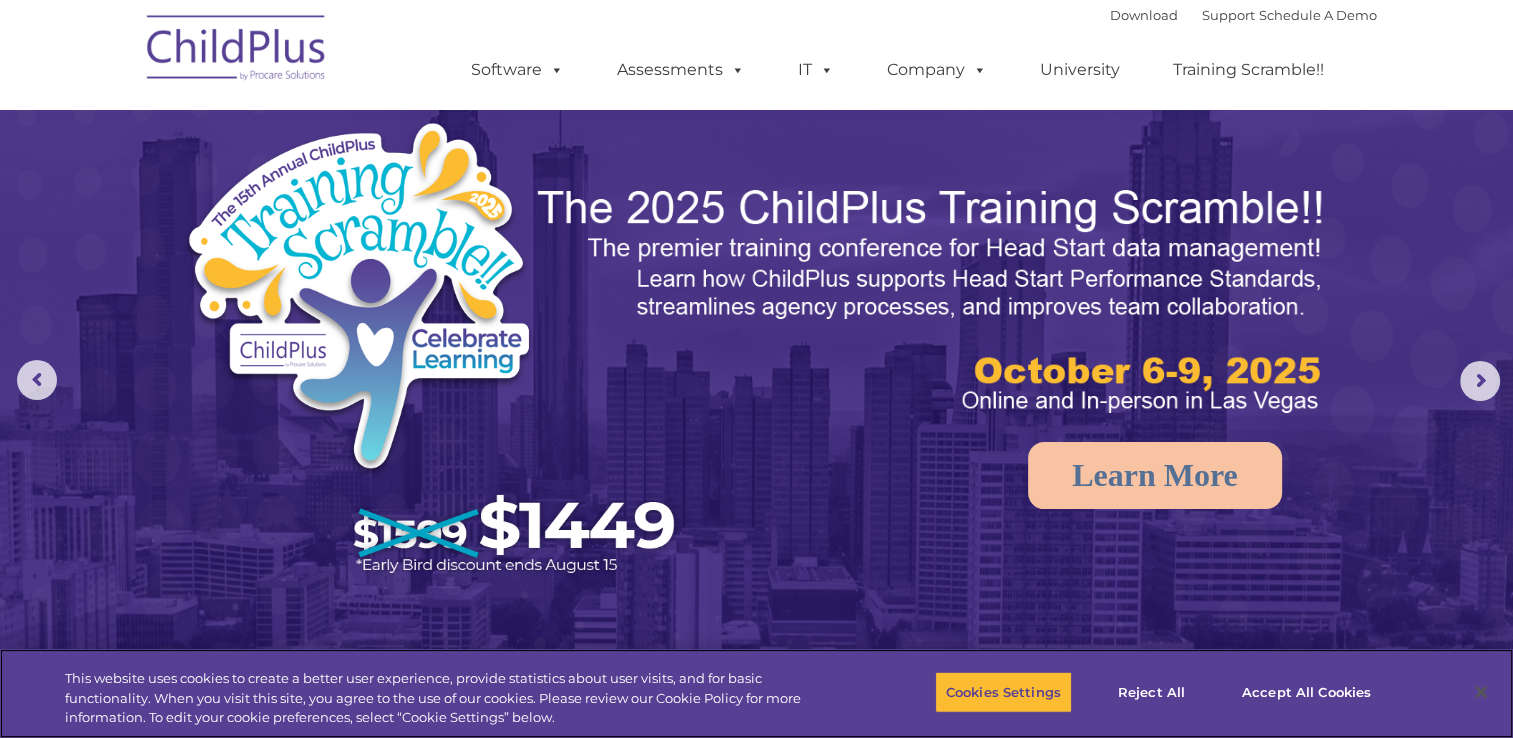 scroll, scrollTop: 0, scrollLeft: 0, axis: both 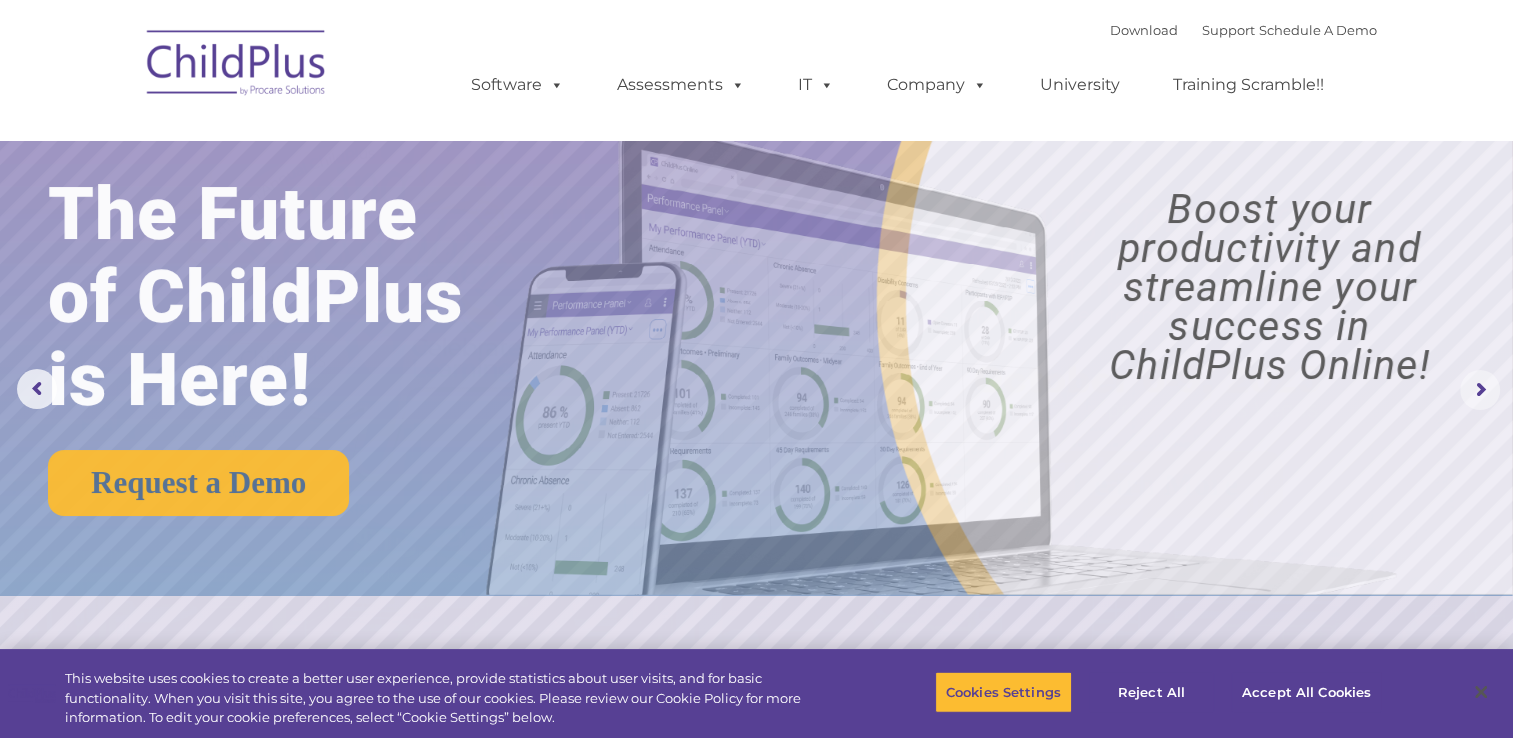 click 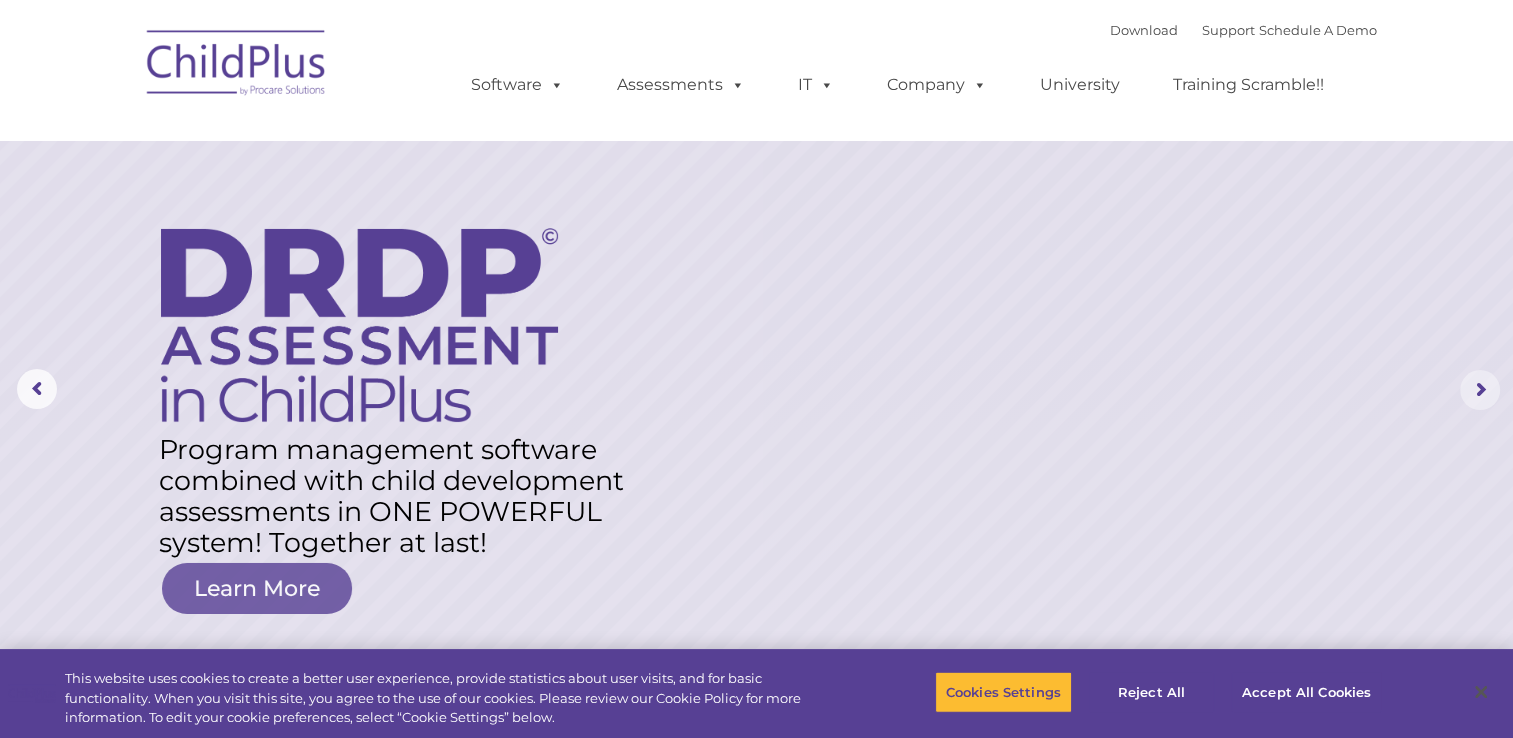 click 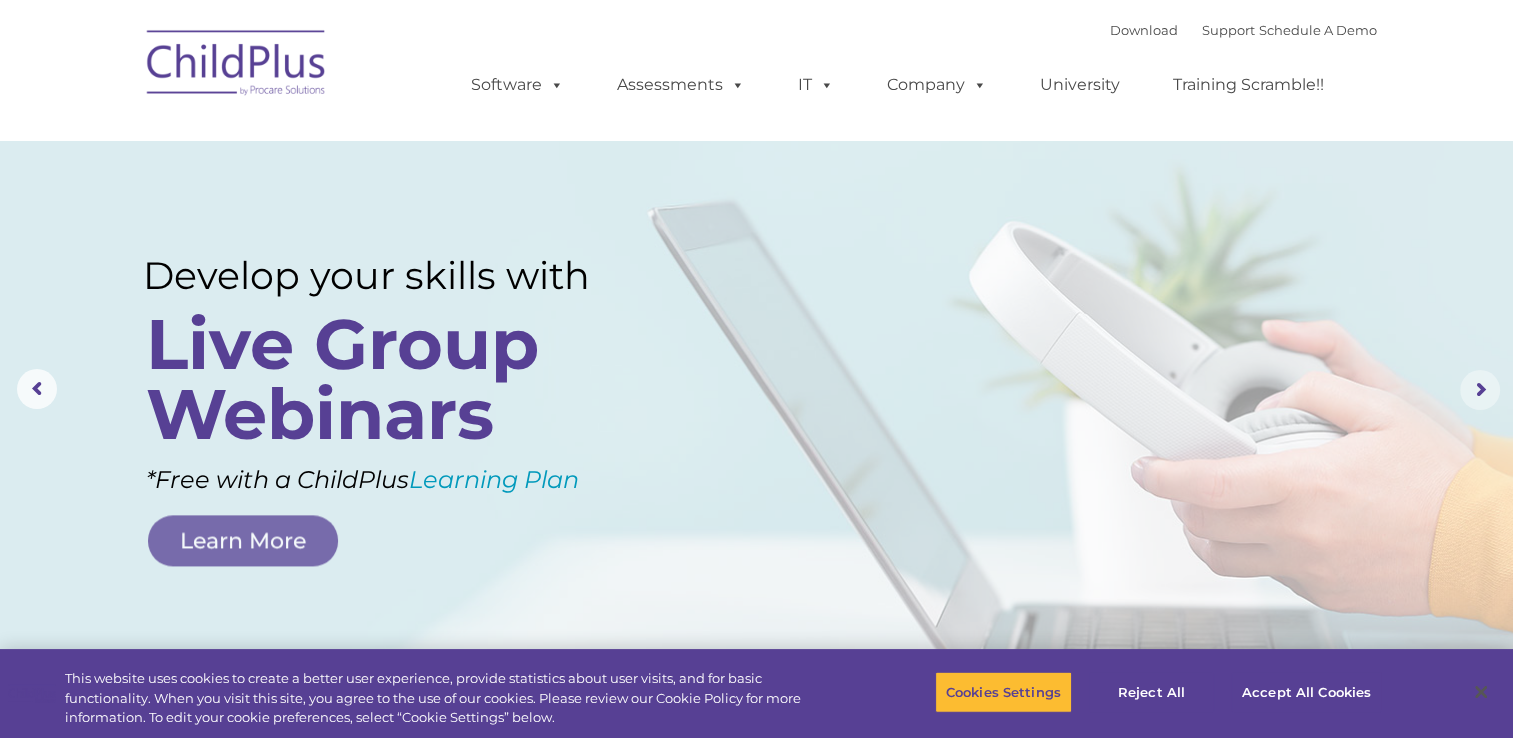 click 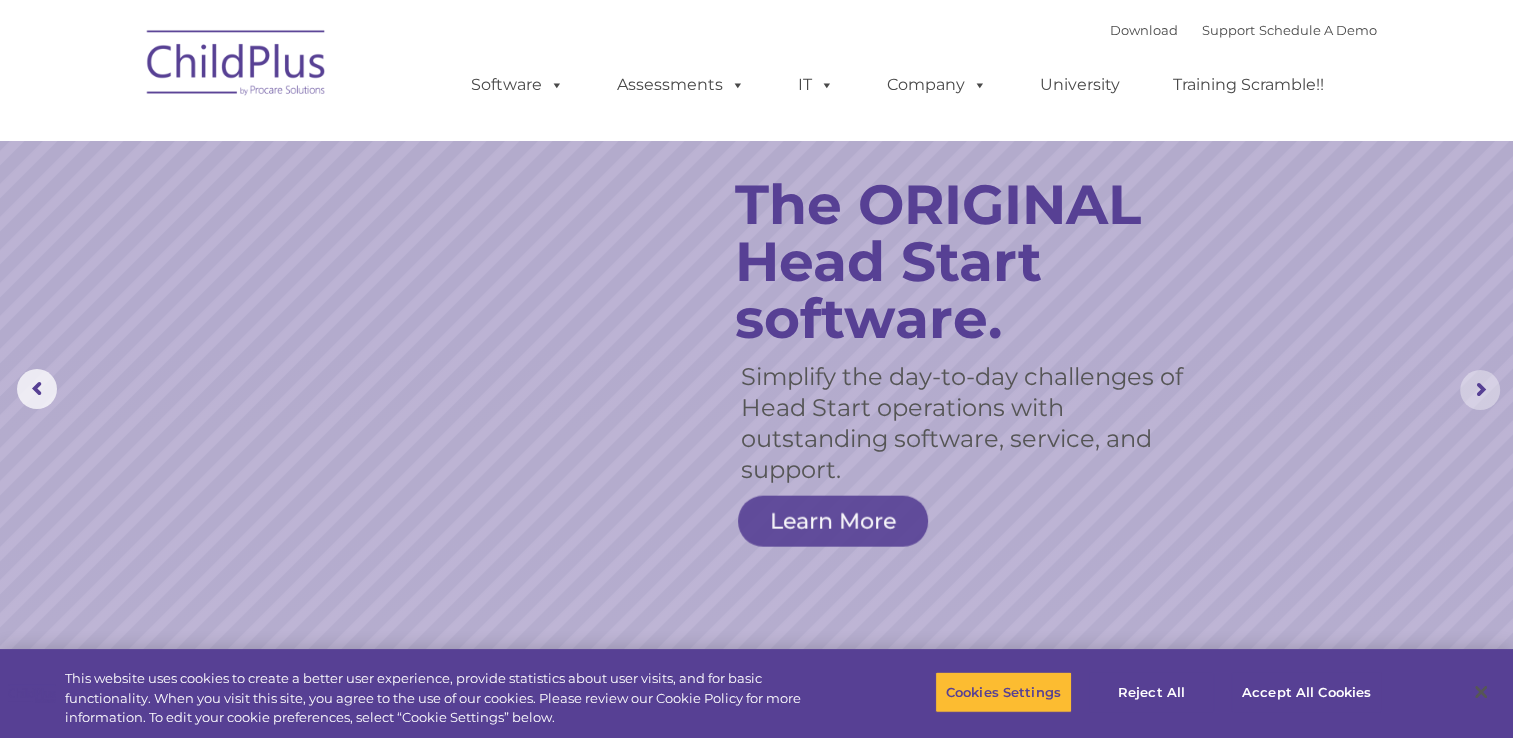 click 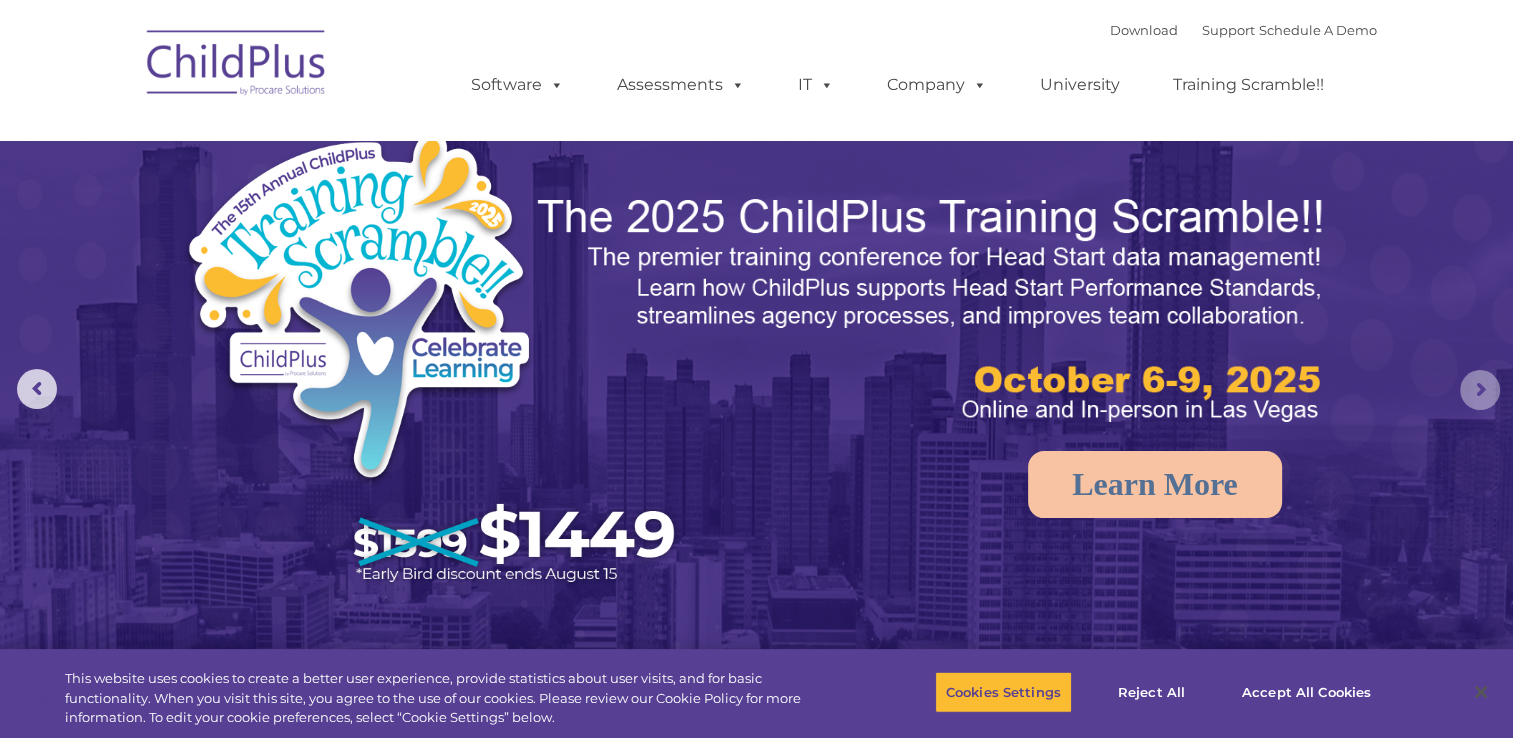 click 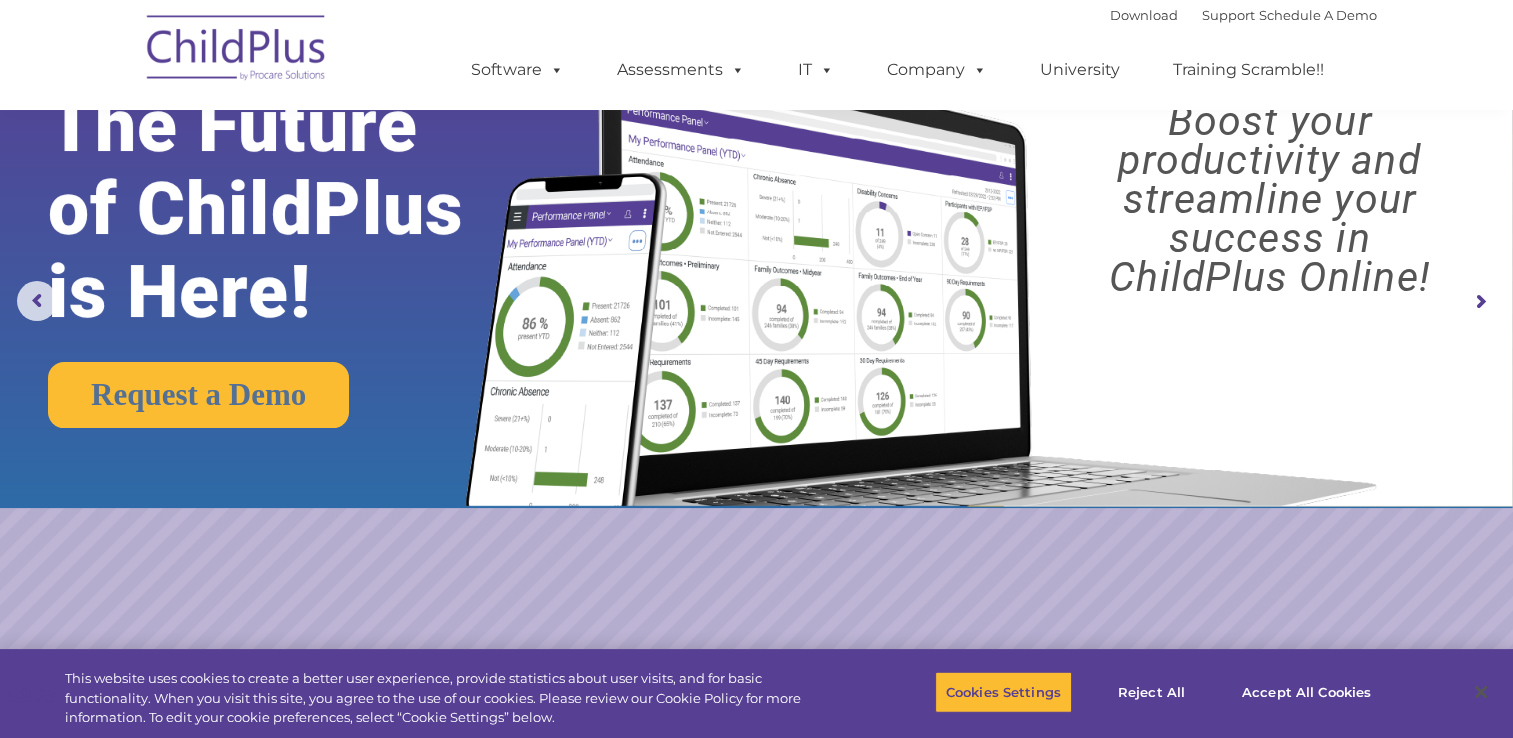 scroll, scrollTop: 0, scrollLeft: 0, axis: both 